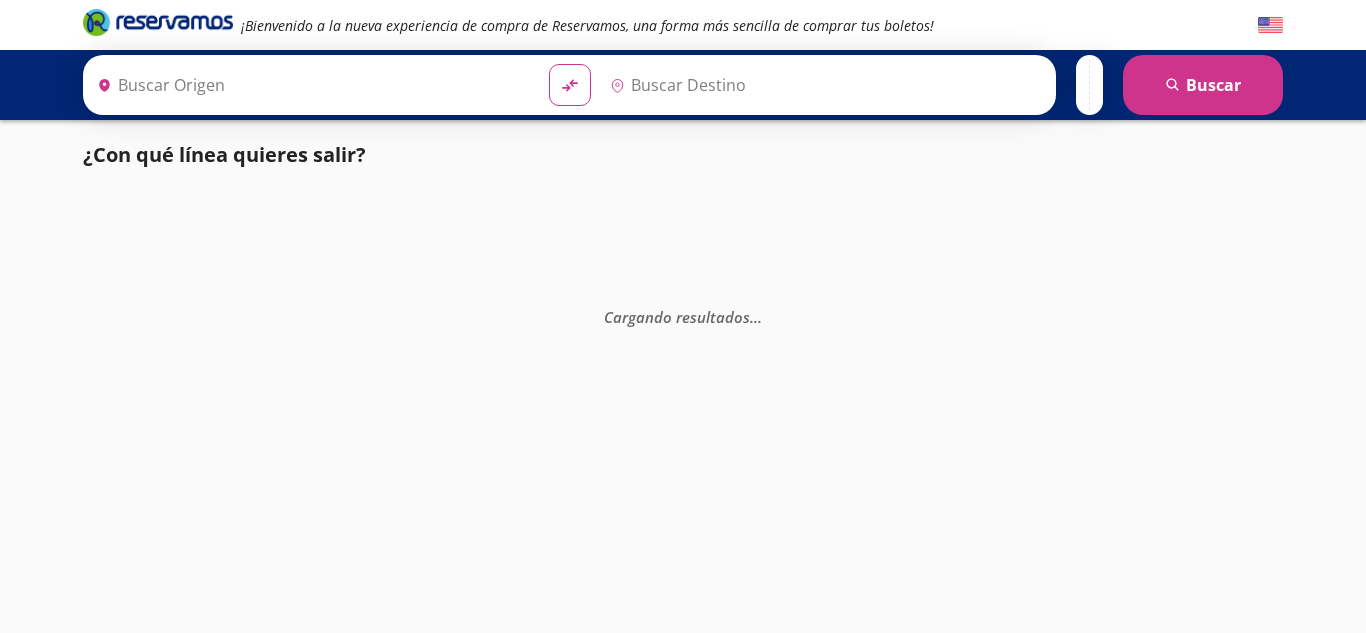 scroll, scrollTop: 0, scrollLeft: 0, axis: both 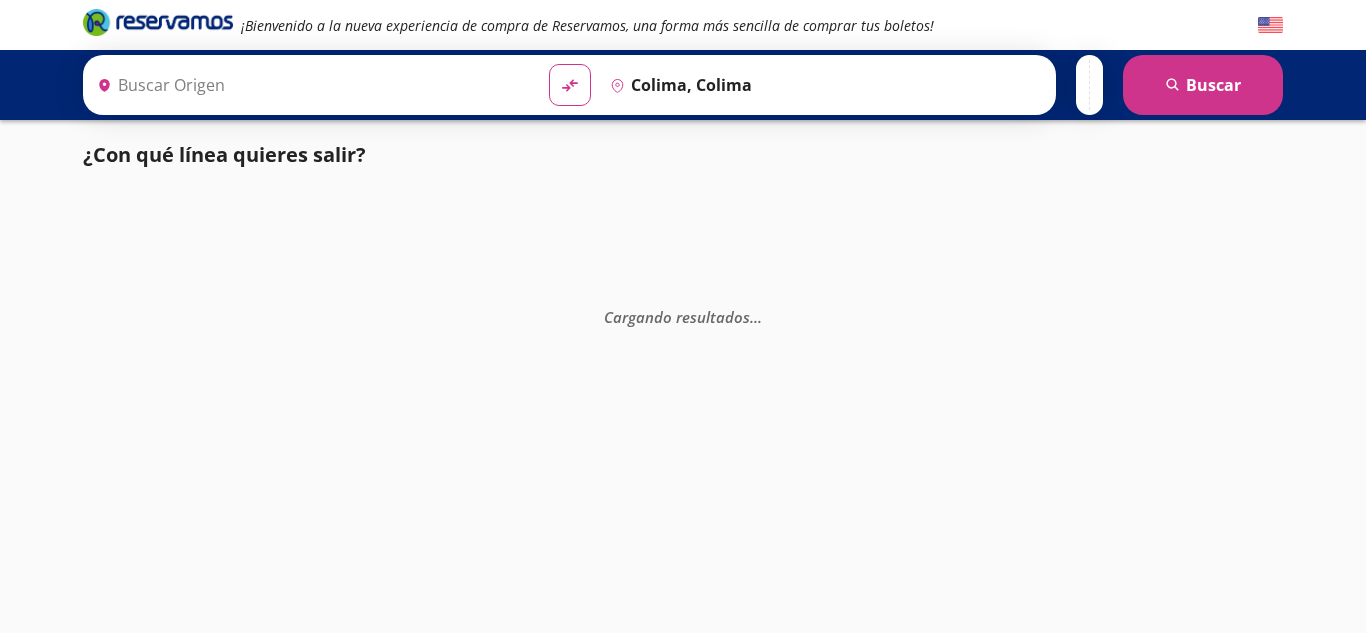 type on "[GEOGRAPHIC_DATA], [GEOGRAPHIC_DATA]" 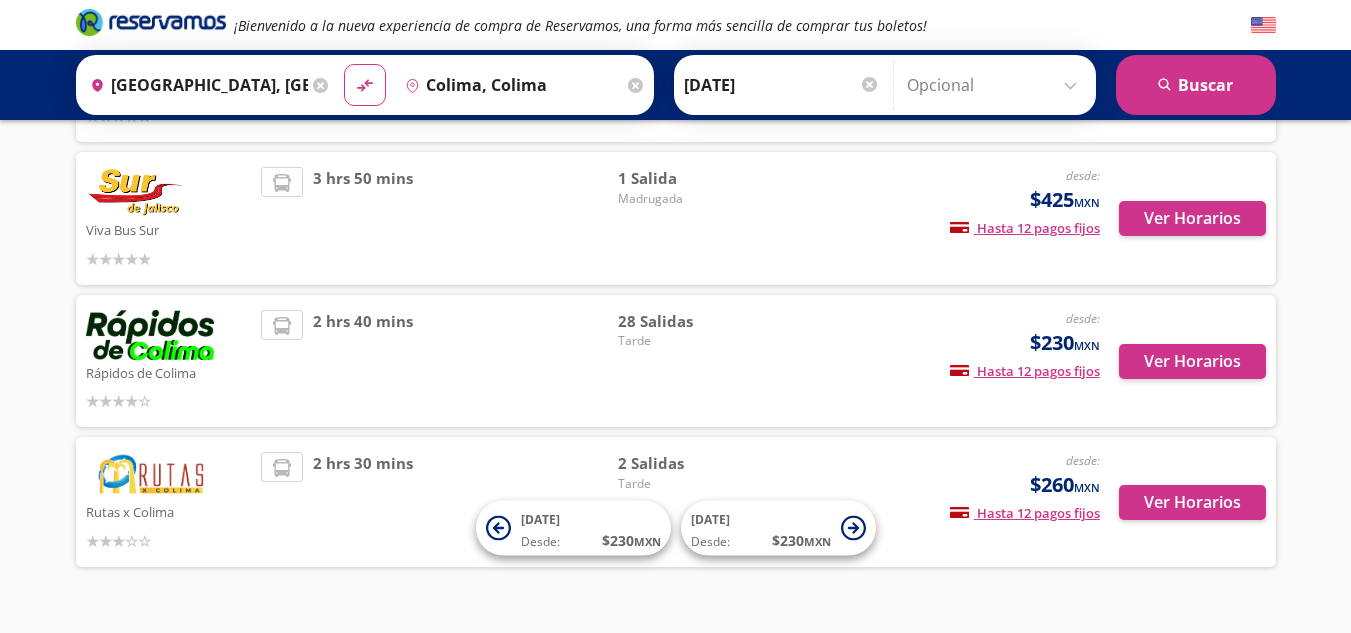 scroll, scrollTop: 800, scrollLeft: 0, axis: vertical 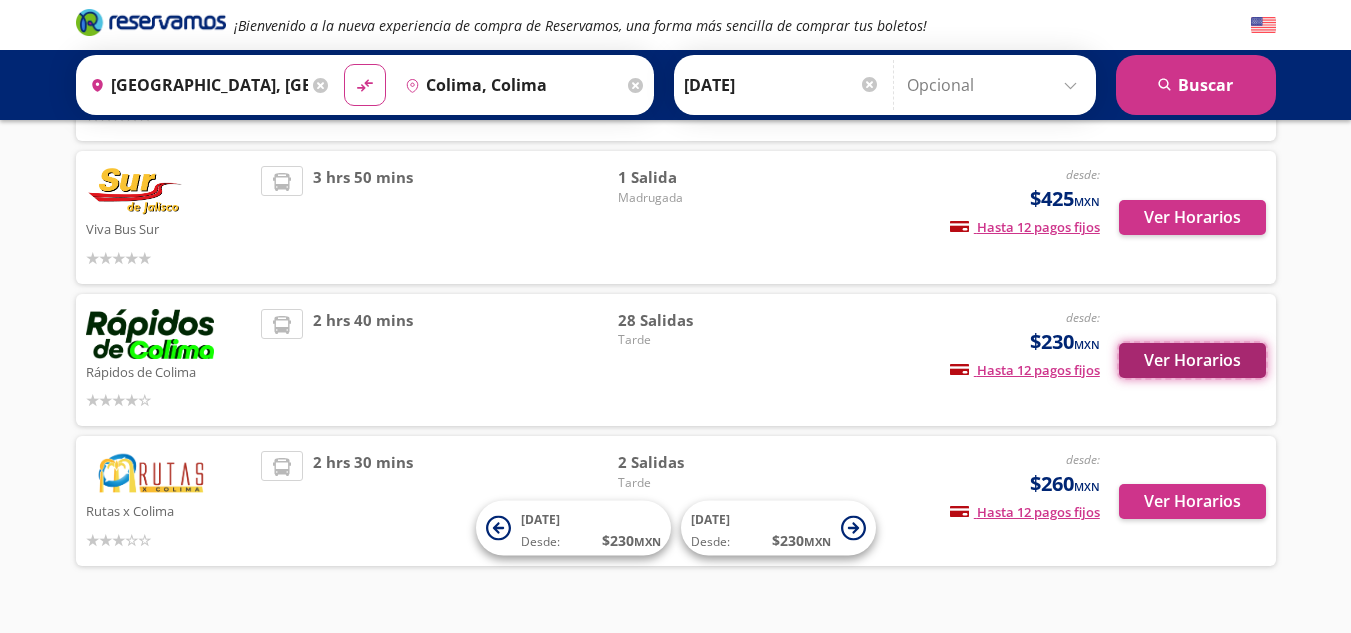 click on "Ver Horarios" at bounding box center [1192, 360] 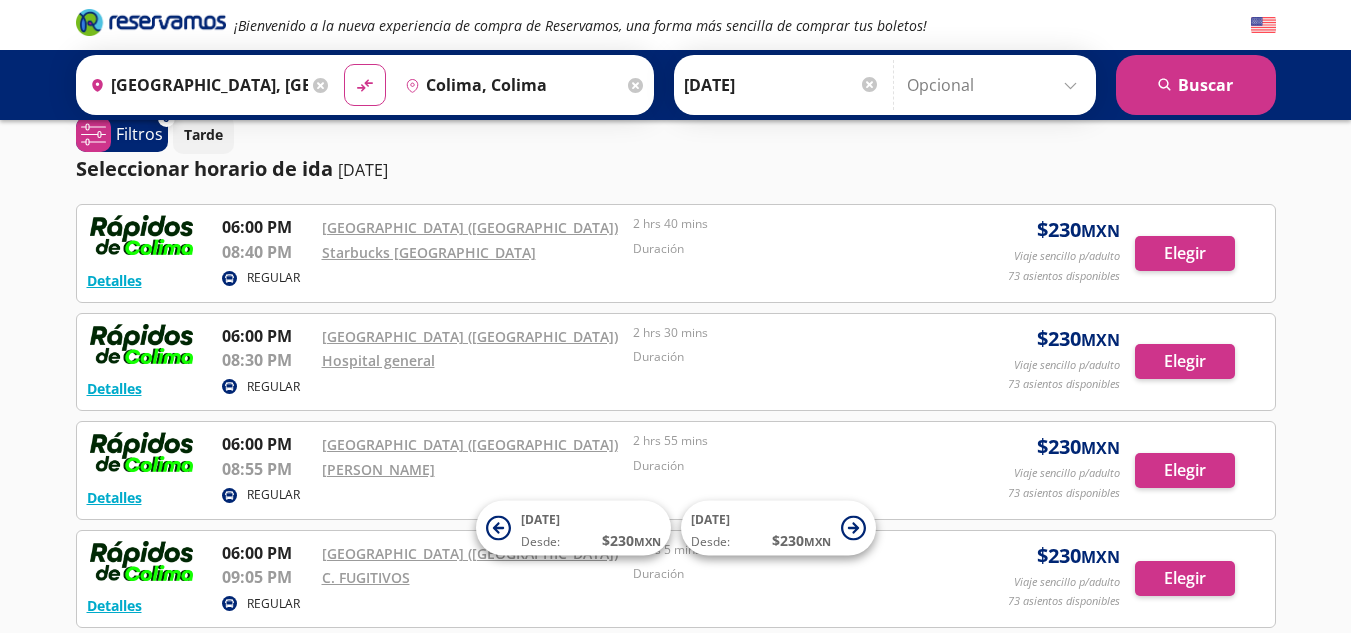 scroll, scrollTop: 12, scrollLeft: 0, axis: vertical 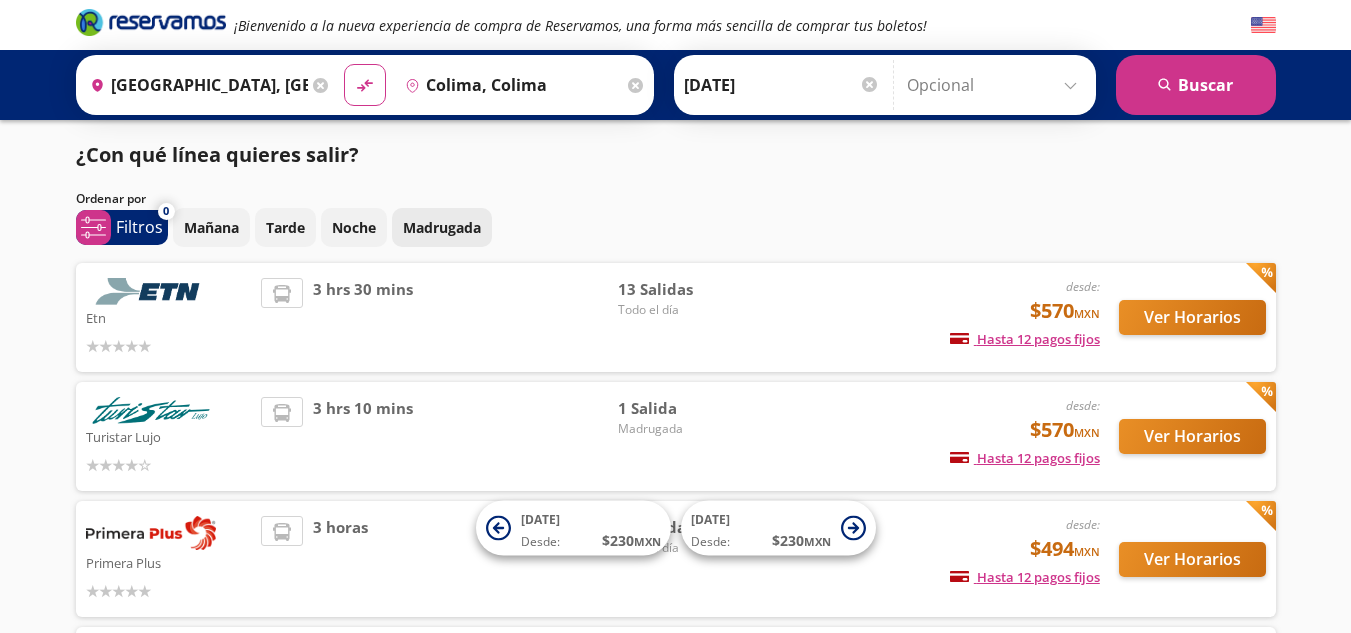 click on "Madrugada" at bounding box center [442, 227] 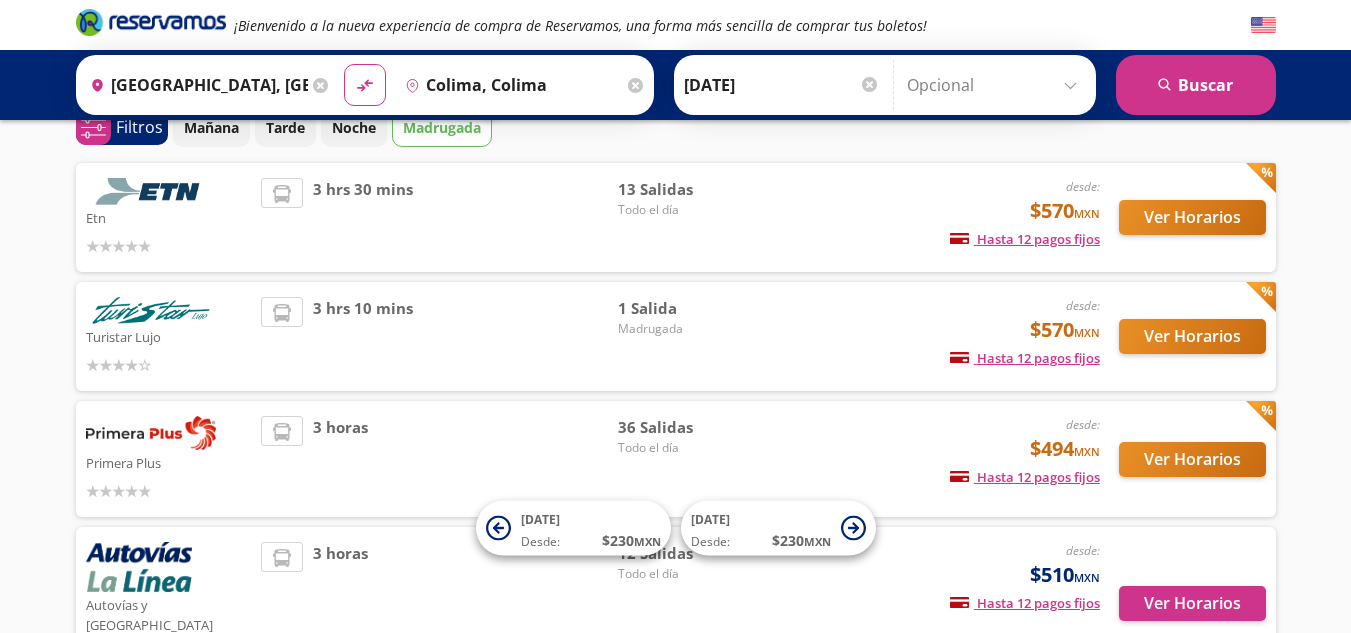scroll, scrollTop: 0, scrollLeft: 0, axis: both 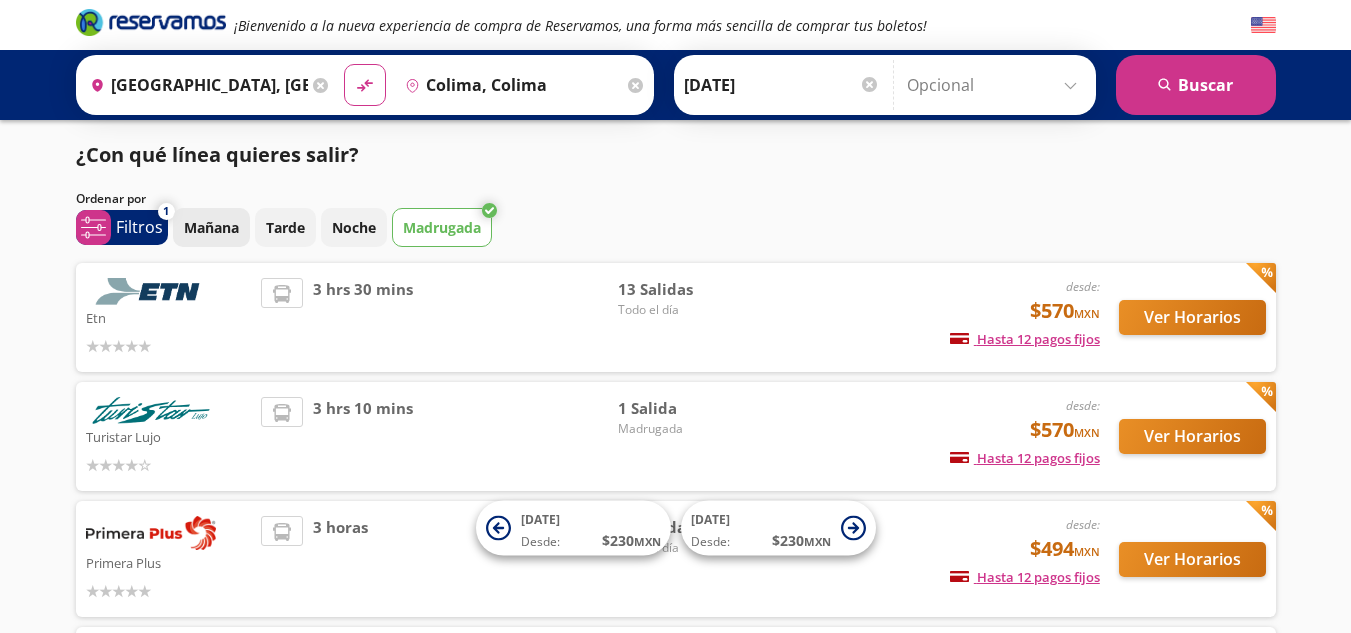 click on "Mañana" at bounding box center (211, 227) 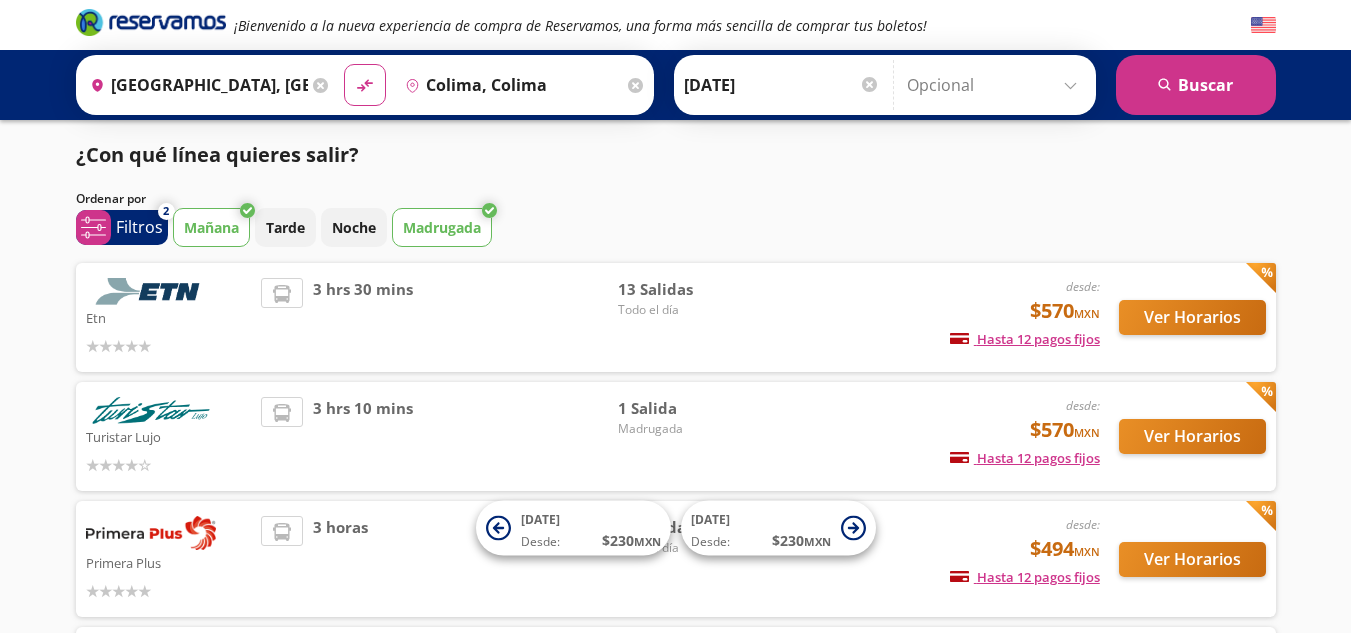 click 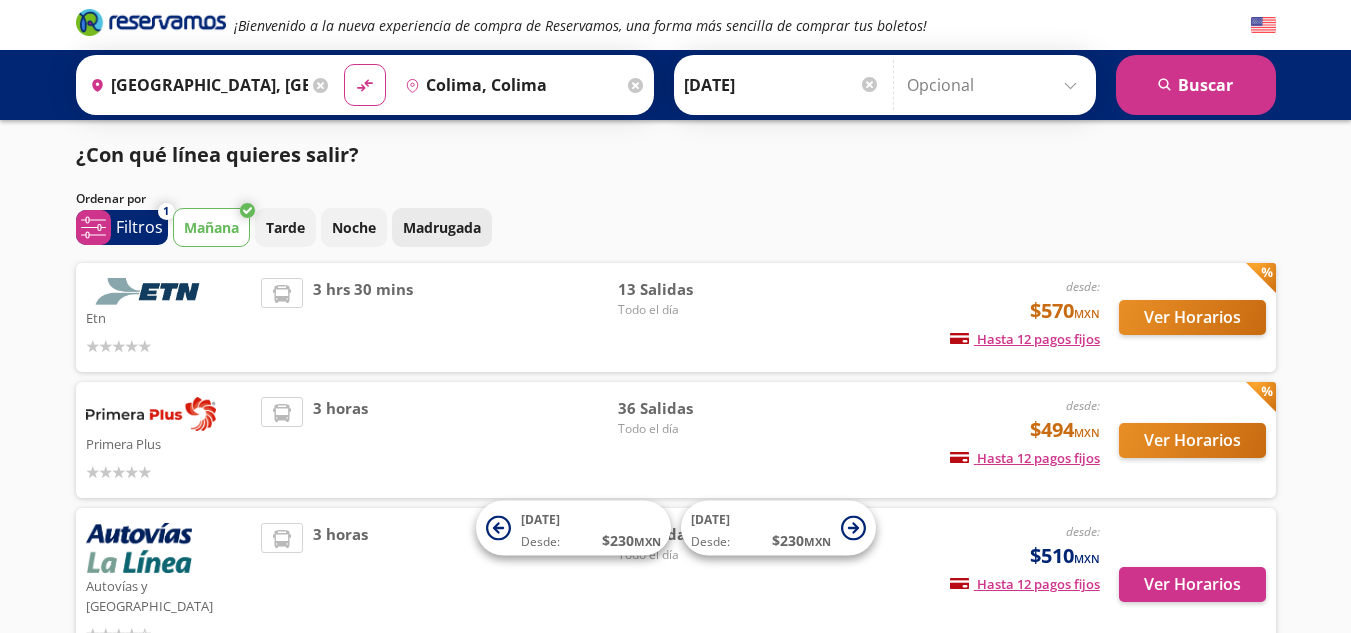 click on "Madrugada" at bounding box center [442, 227] 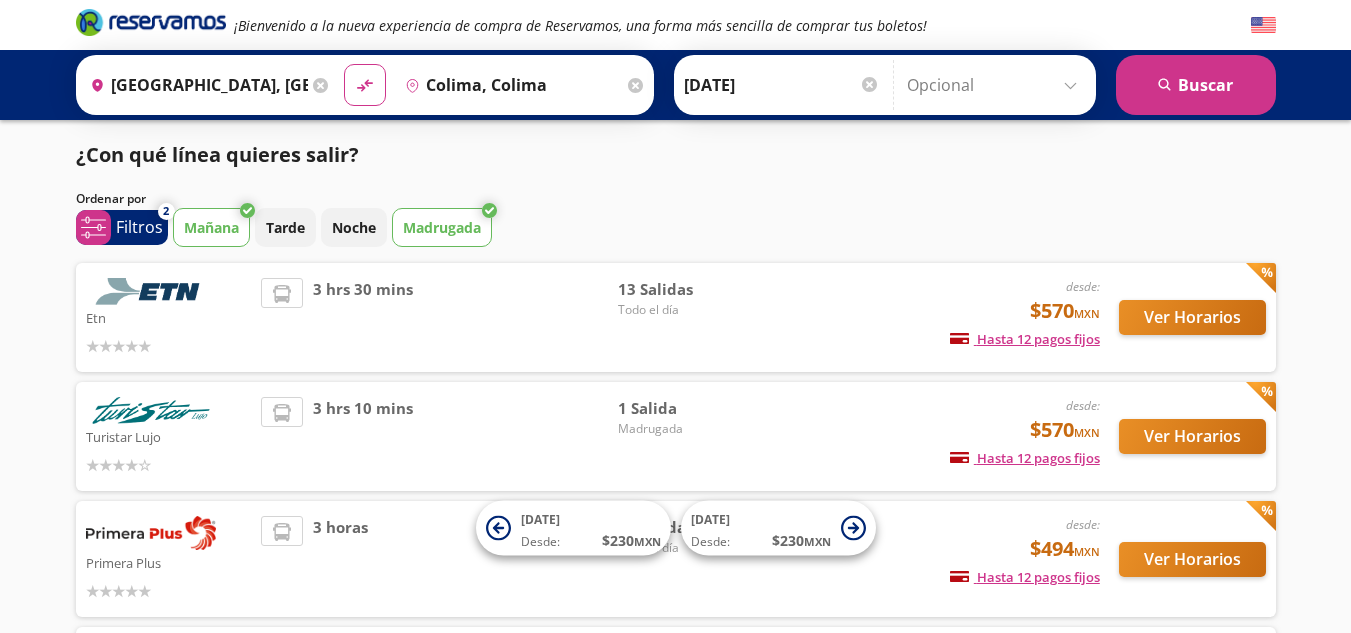 click on "Mañana" at bounding box center (211, 227) 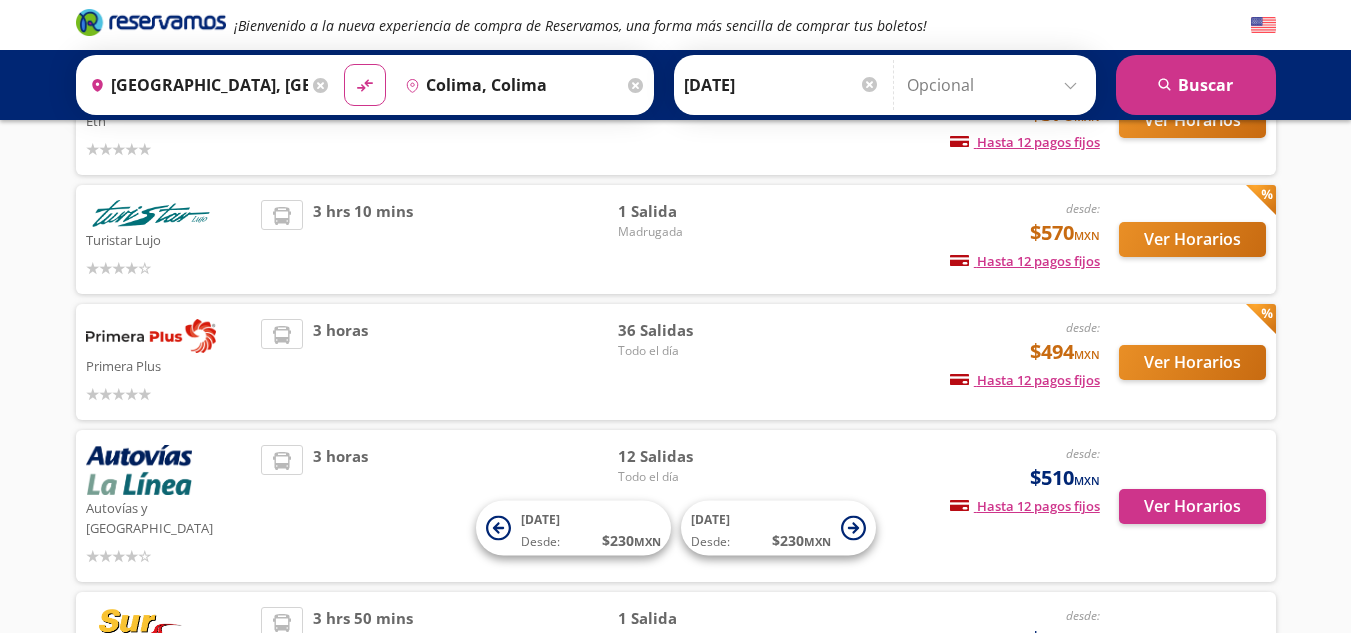 scroll, scrollTop: 200, scrollLeft: 0, axis: vertical 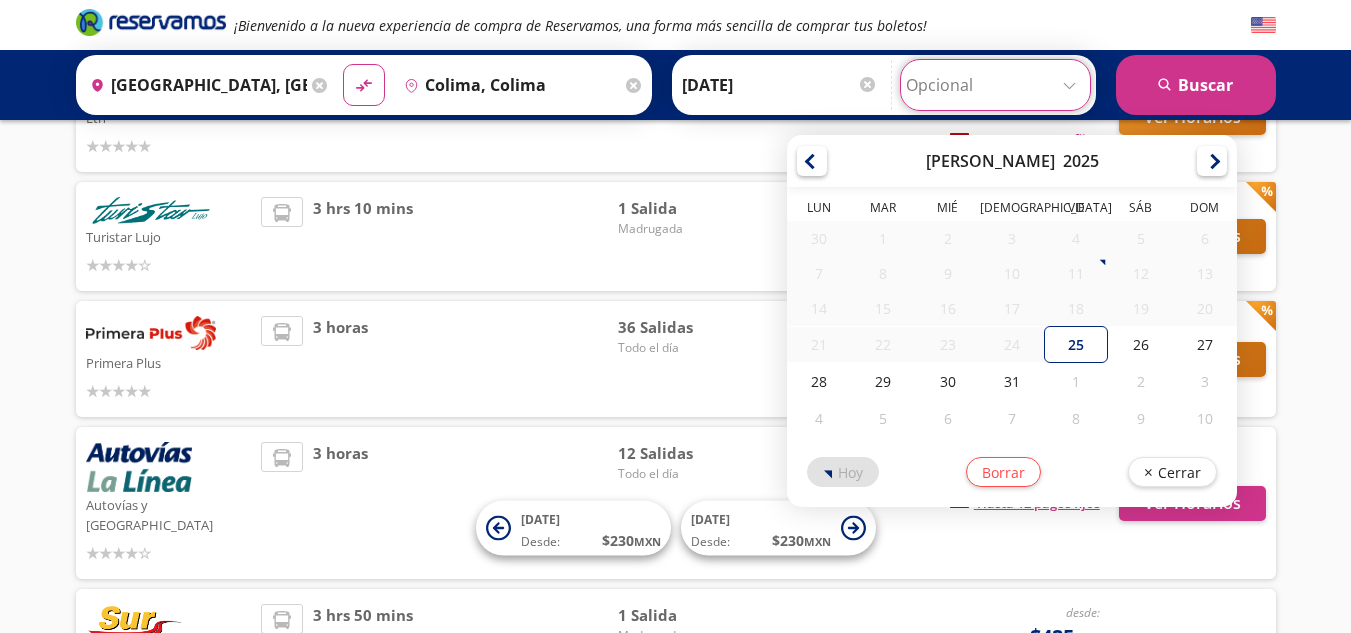 click at bounding box center [995, 85] 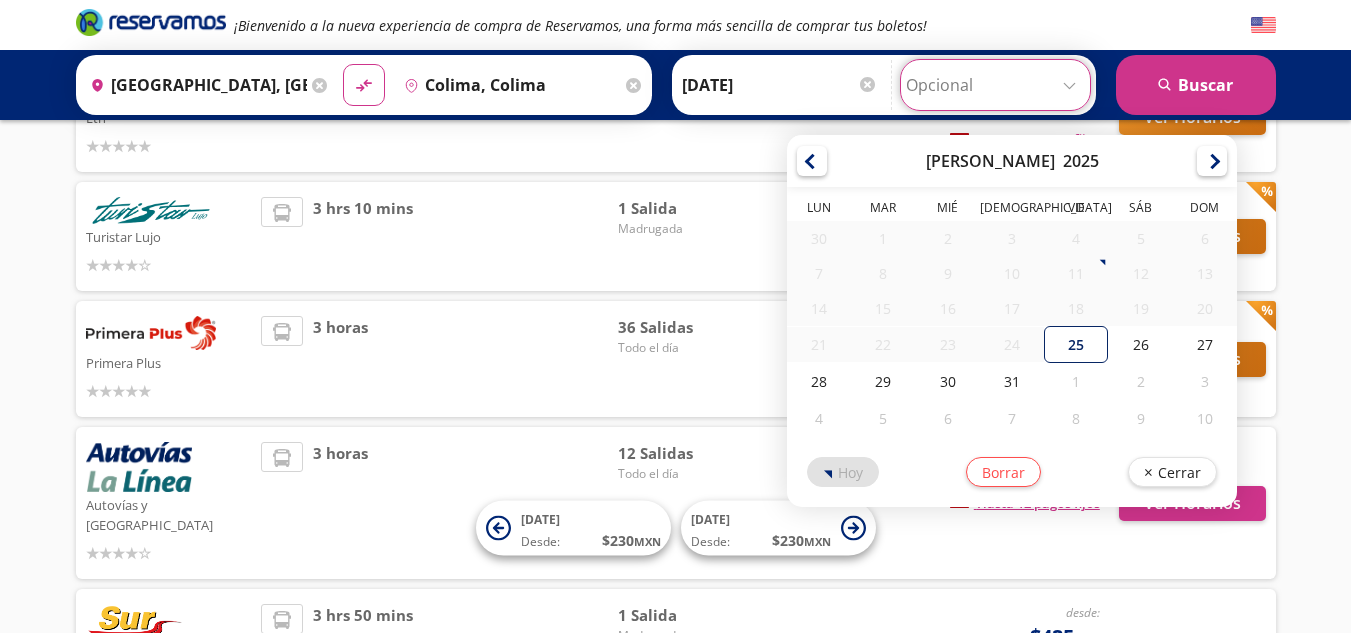 click on "25" at bounding box center [1076, 344] 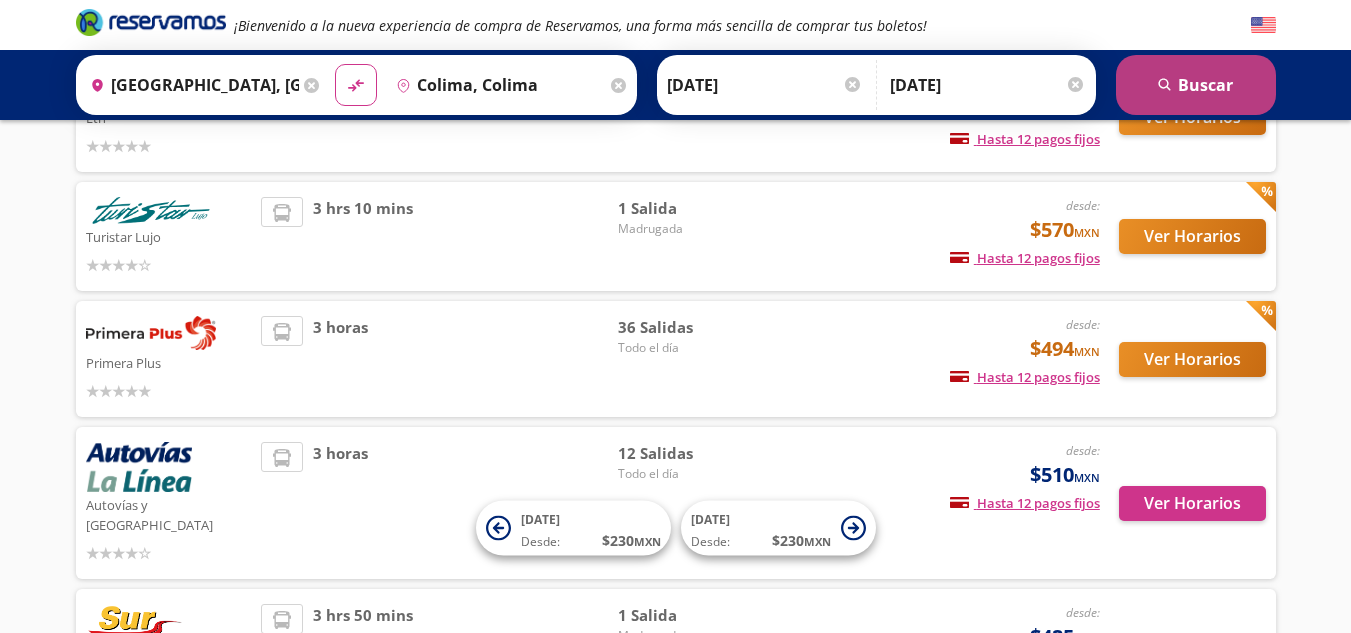 click on "search" 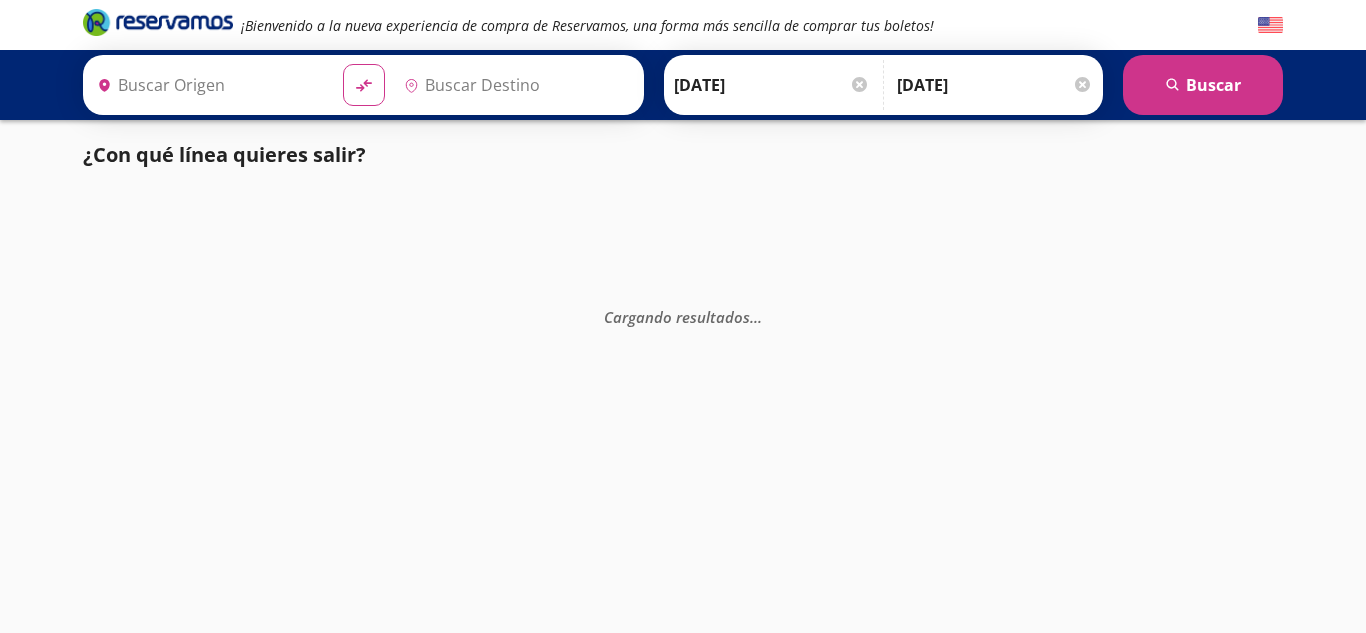 type on "[GEOGRAPHIC_DATA], [GEOGRAPHIC_DATA]" 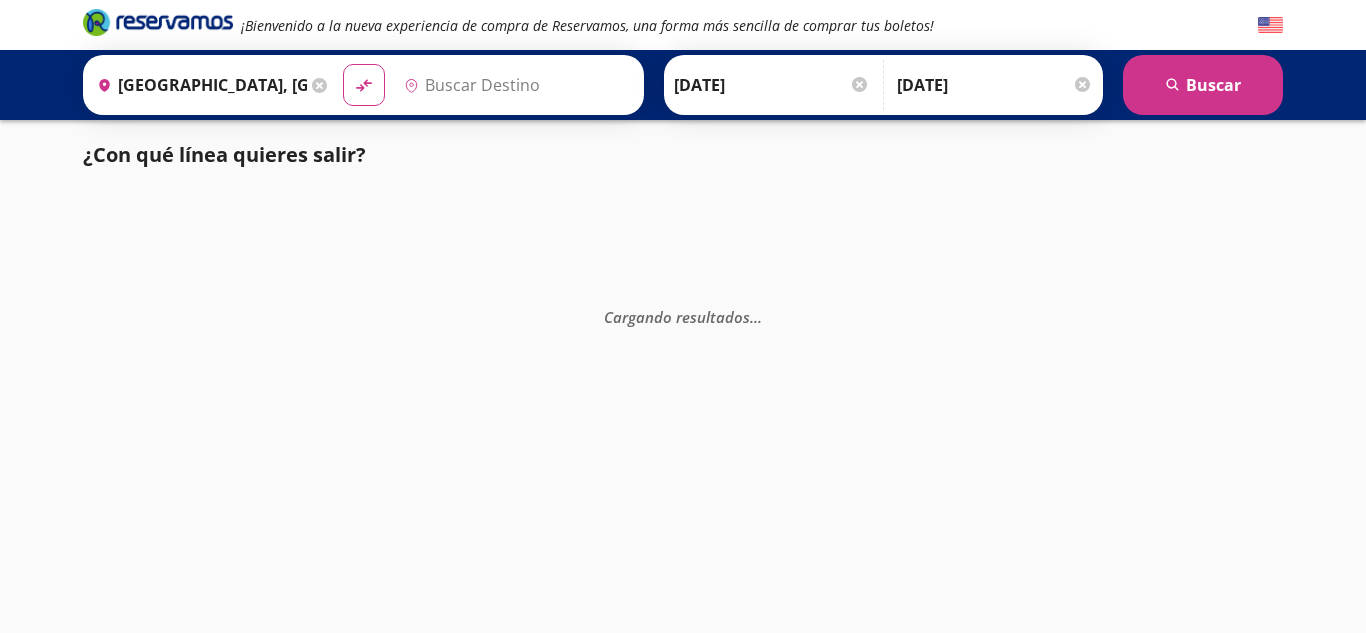 type on "Colima, Colima" 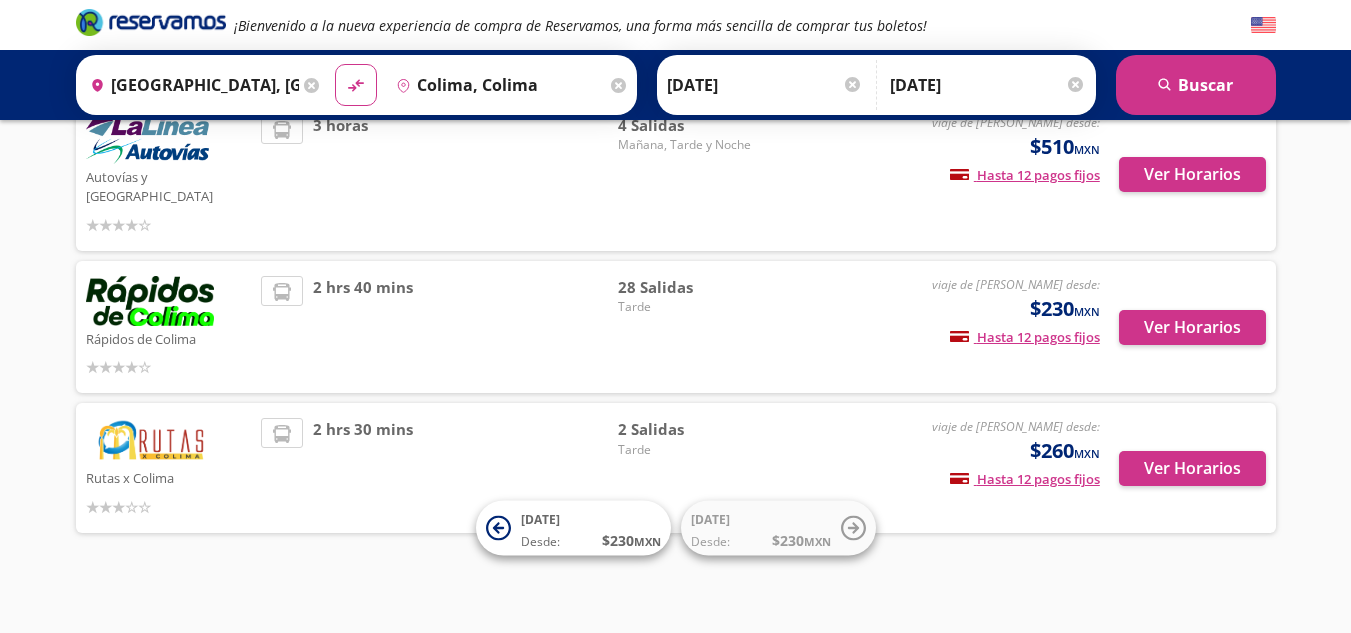 scroll, scrollTop: 841, scrollLeft: 0, axis: vertical 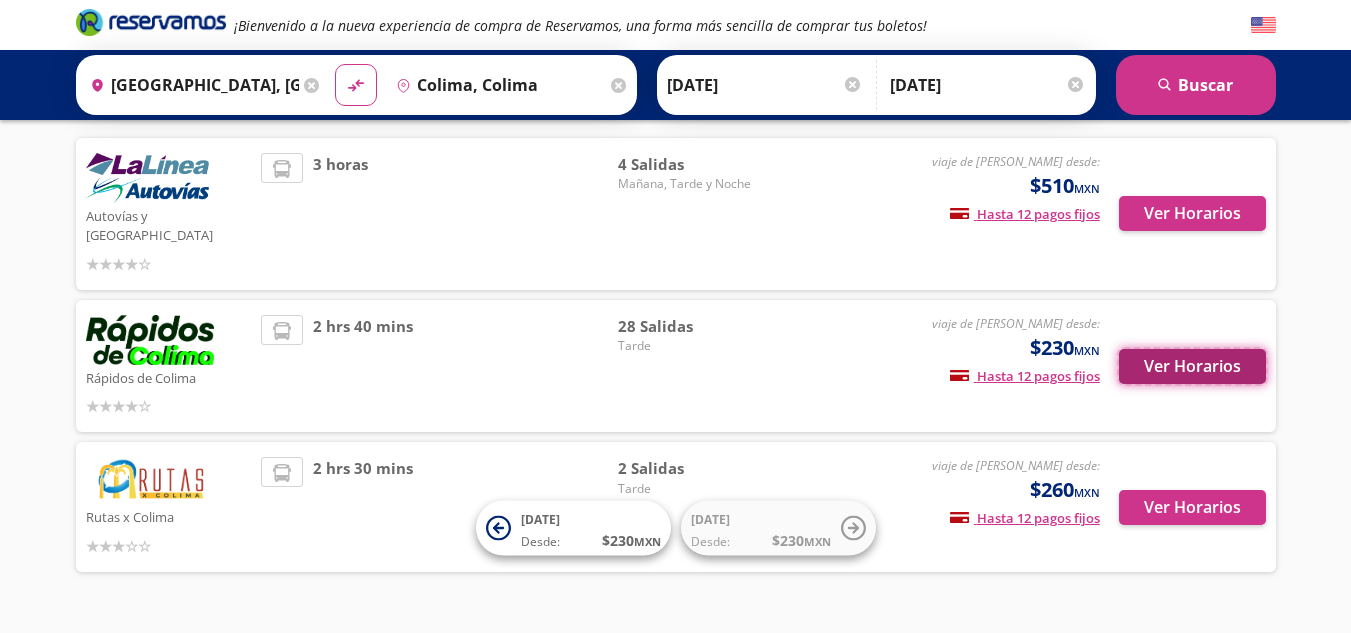 click on "Ver Horarios" at bounding box center [1192, 366] 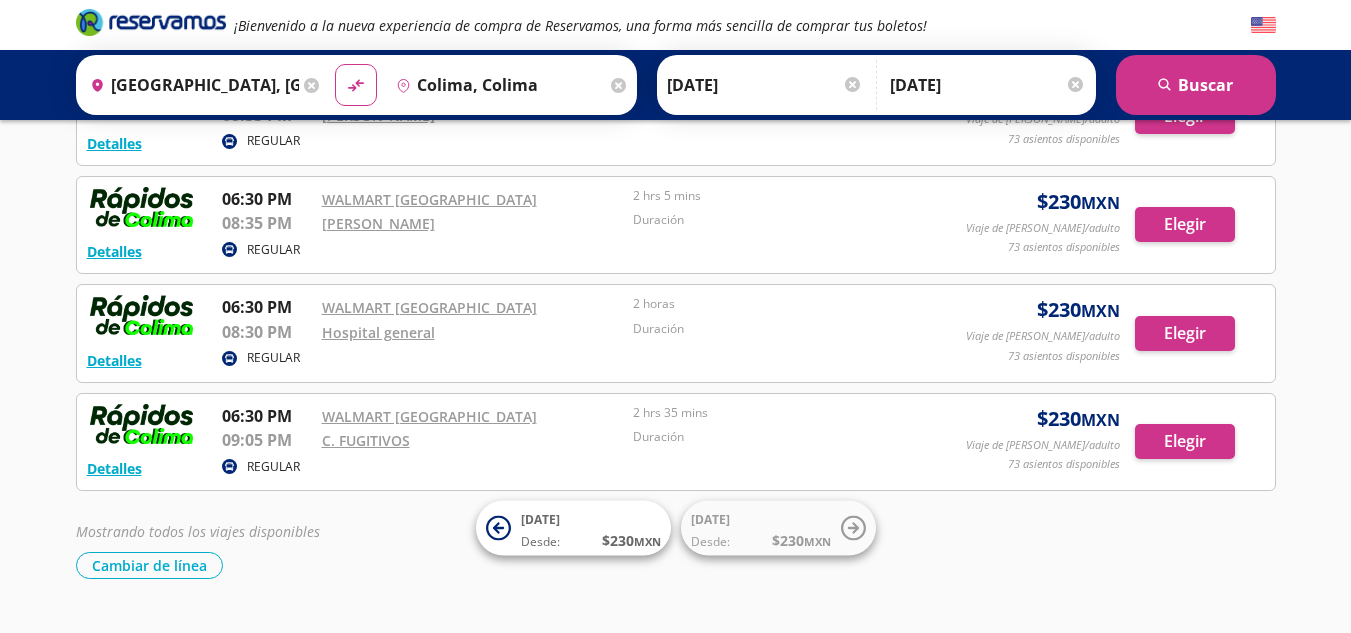 scroll, scrollTop: 2800, scrollLeft: 0, axis: vertical 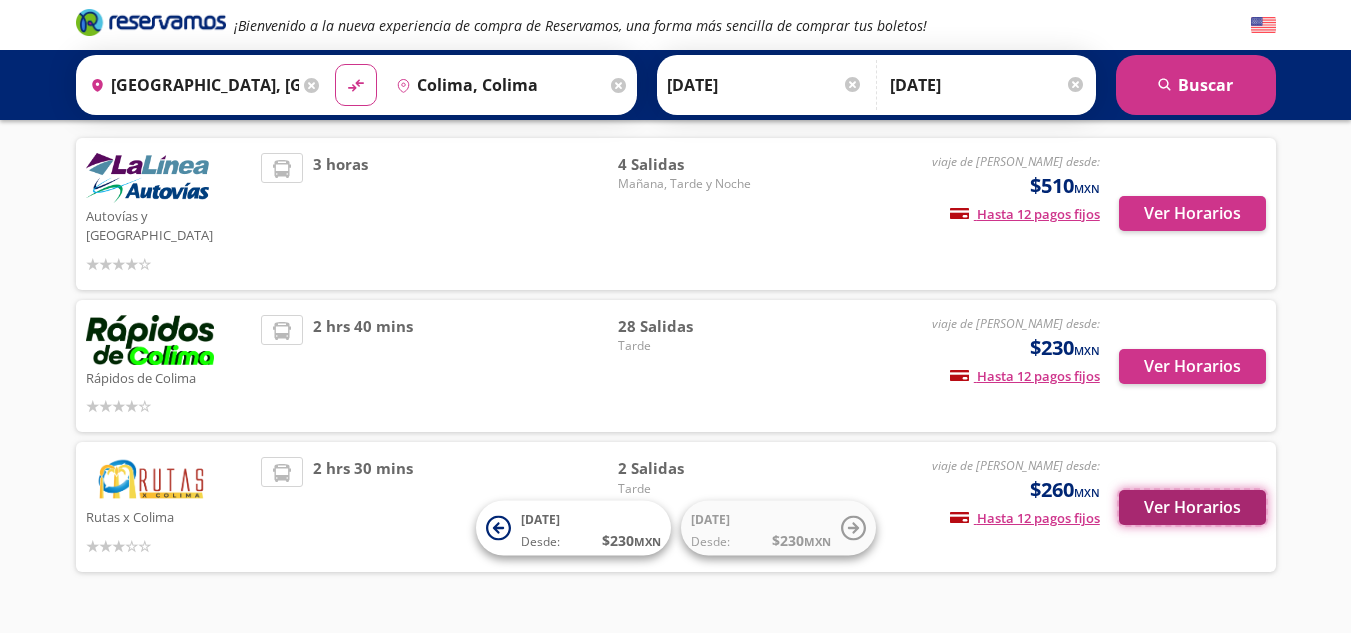 click on "Ver Horarios" at bounding box center (1192, 507) 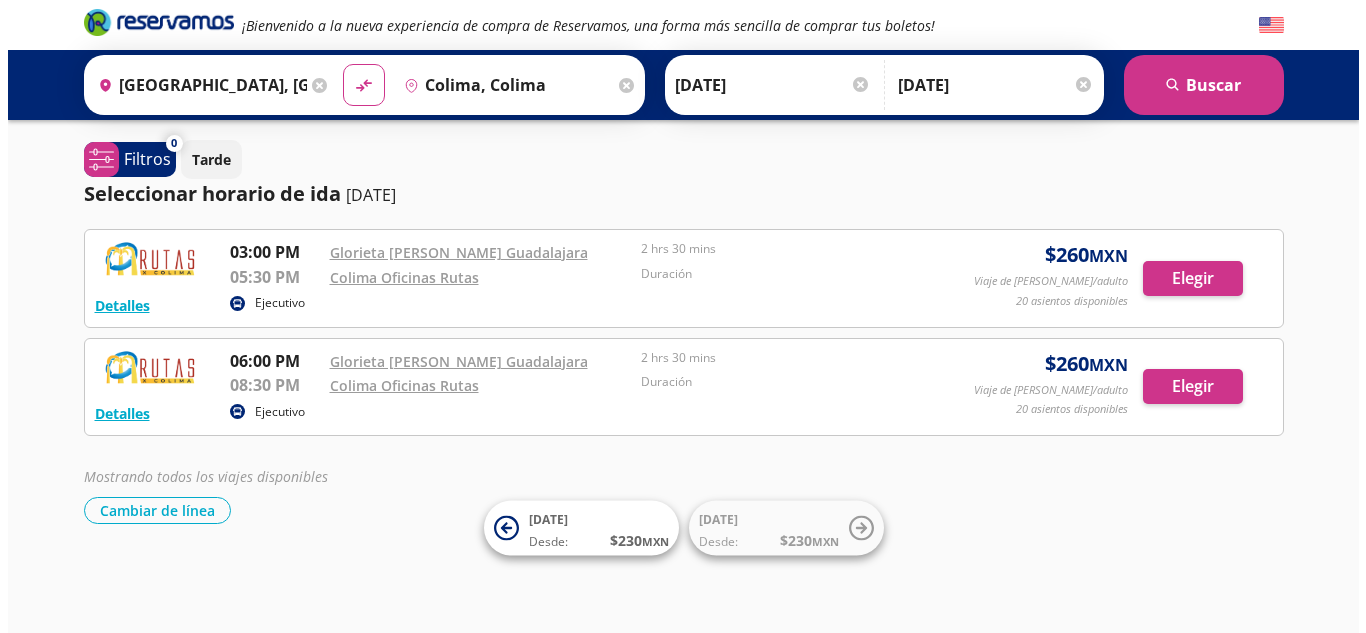 scroll, scrollTop: 0, scrollLeft: 0, axis: both 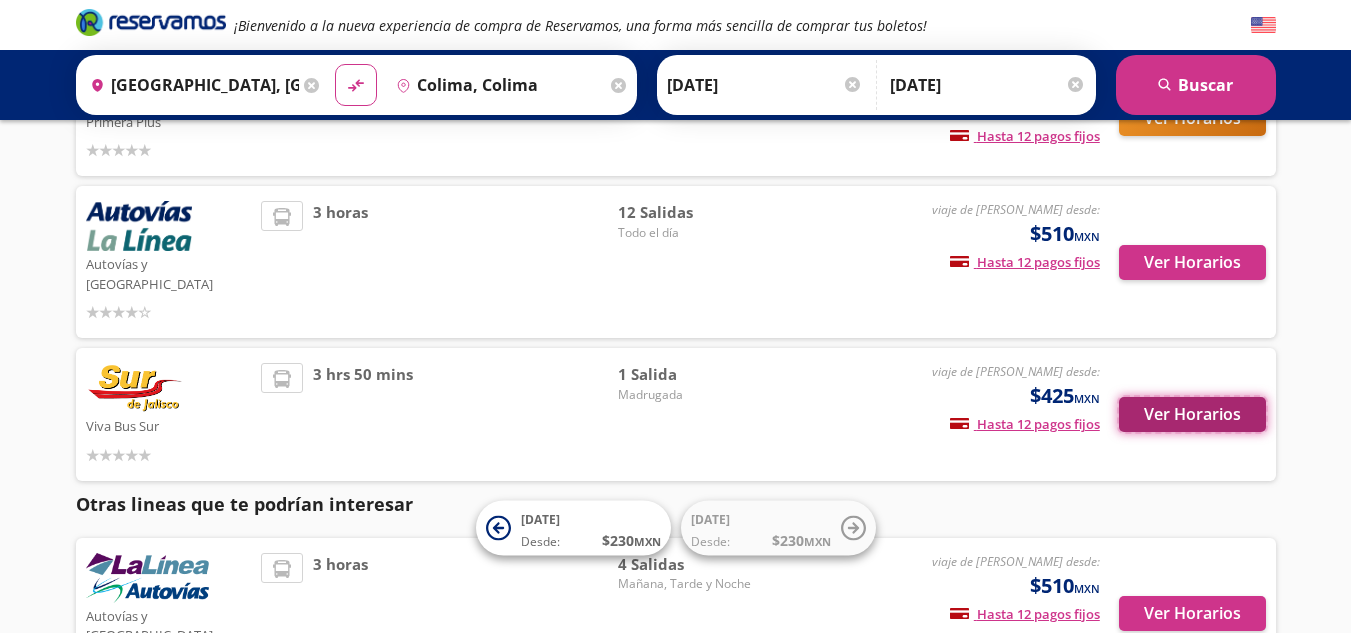 click on "Ver Horarios" at bounding box center (1192, 414) 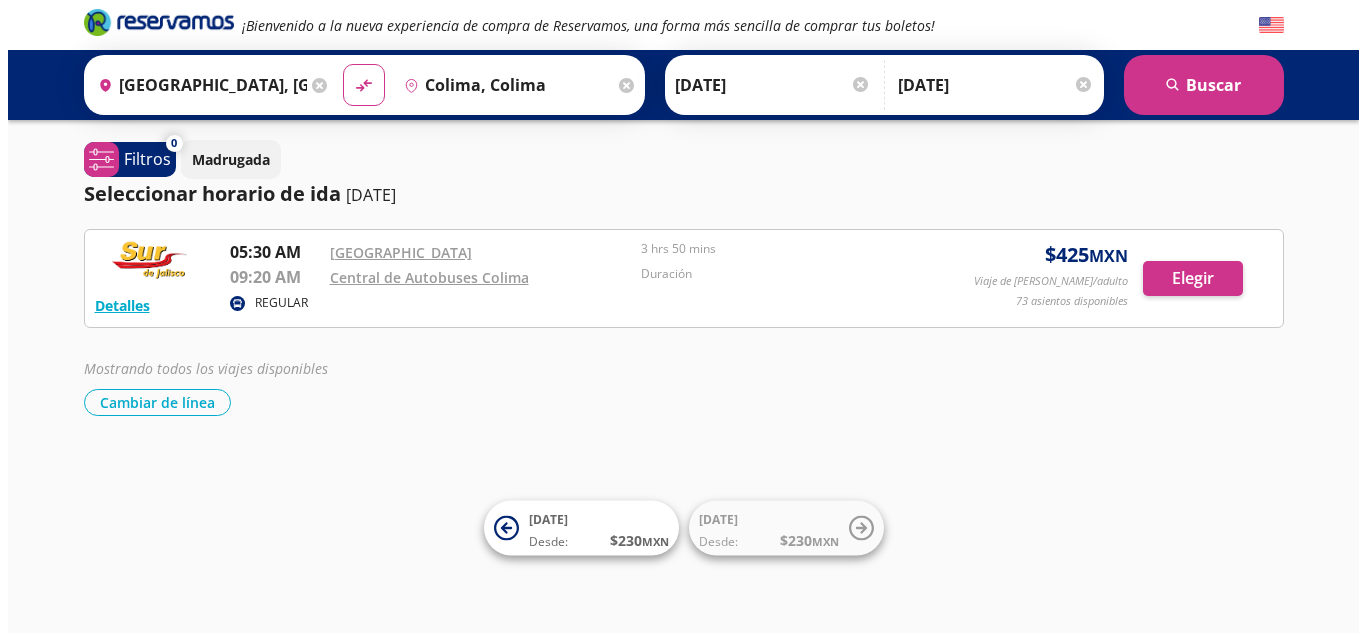 scroll, scrollTop: 0, scrollLeft: 0, axis: both 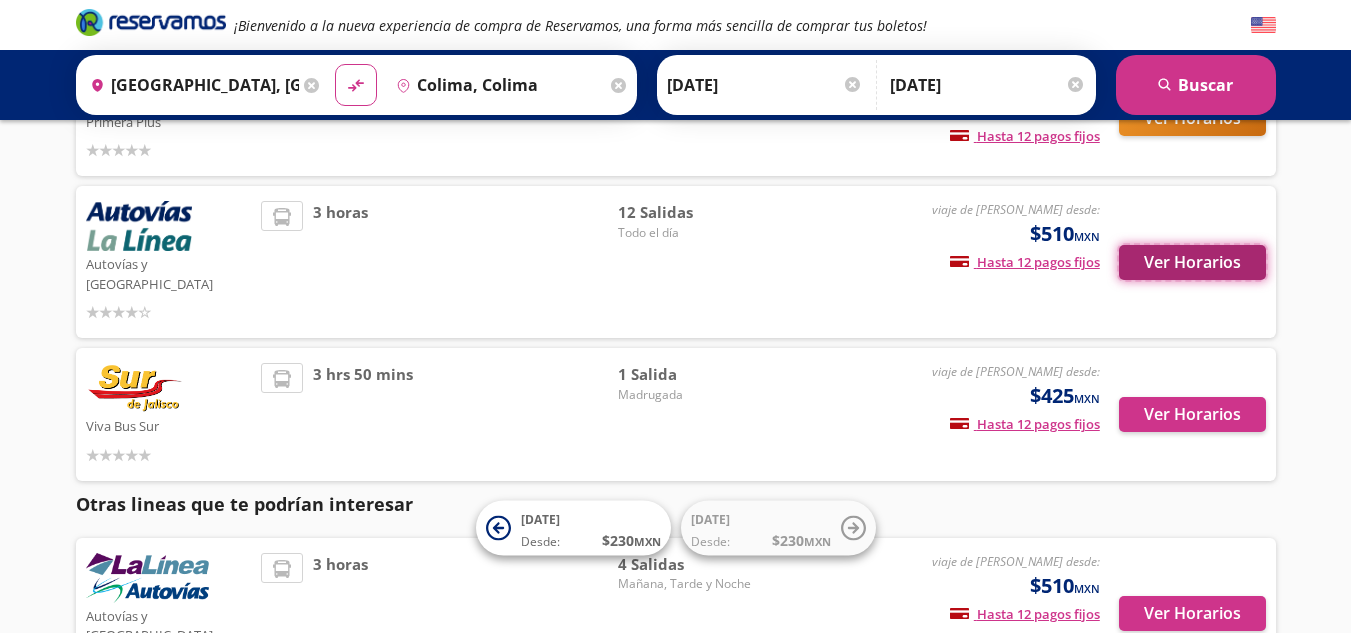 click on "Ver Horarios" at bounding box center [1192, 262] 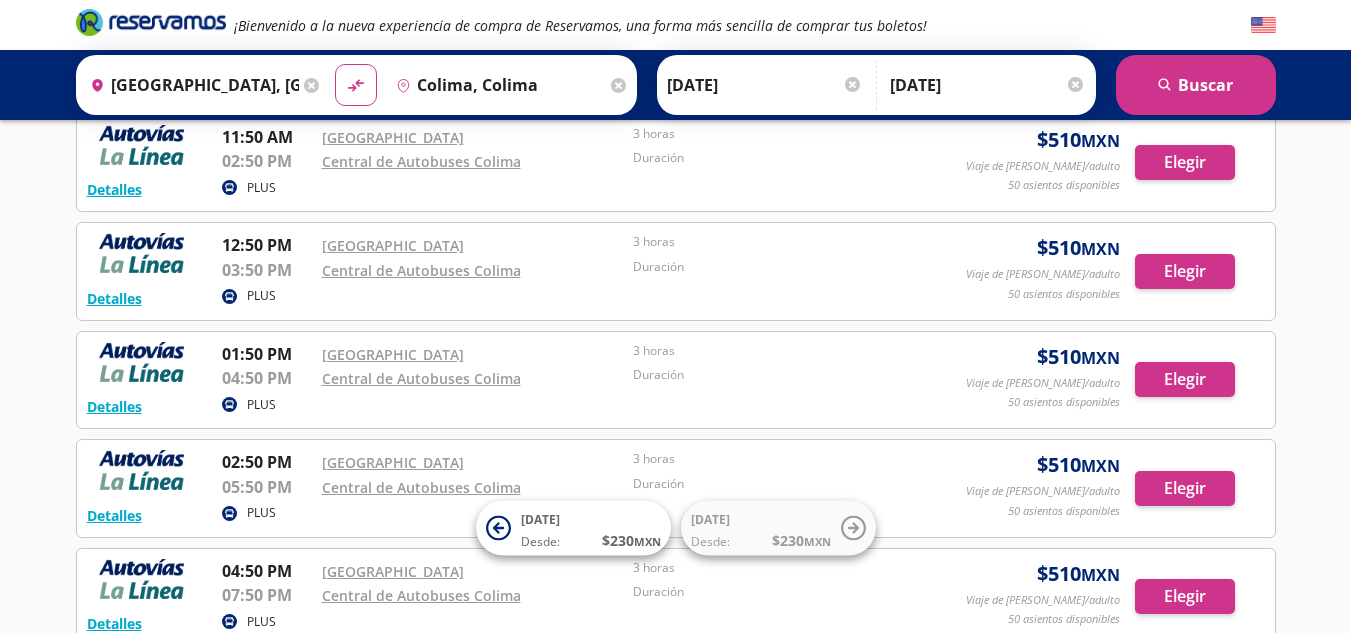 scroll, scrollTop: 0, scrollLeft: 0, axis: both 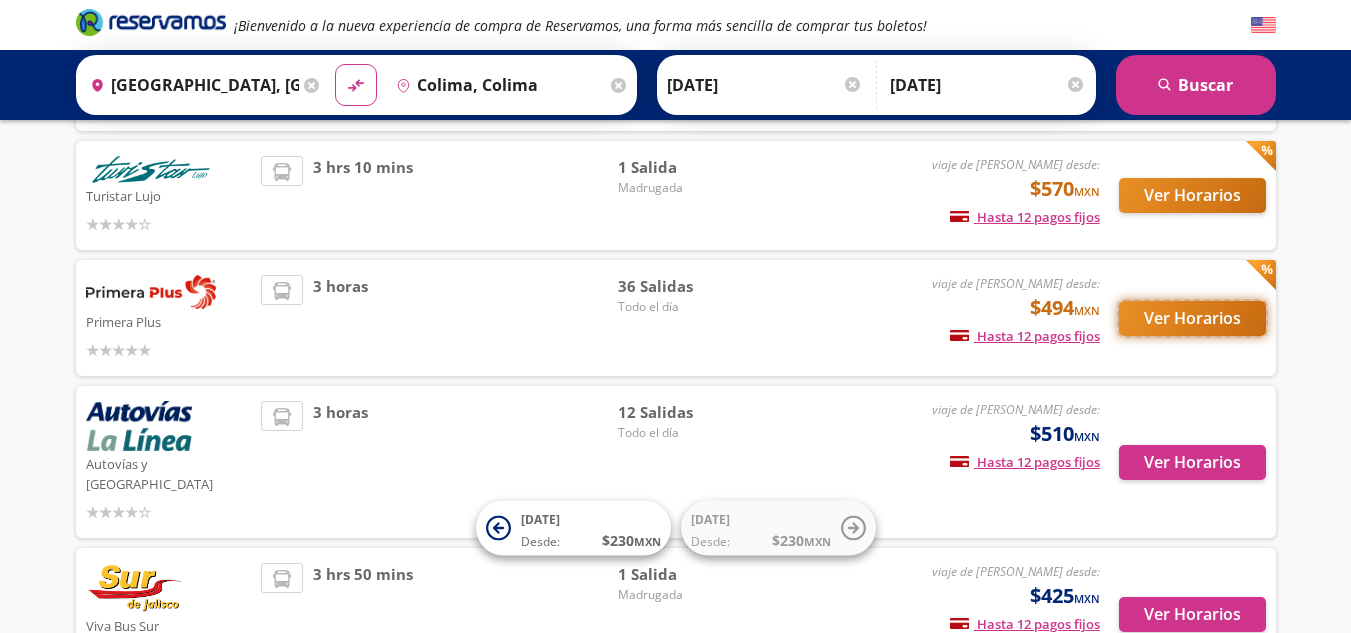 click on "Ver Horarios" at bounding box center [1192, 318] 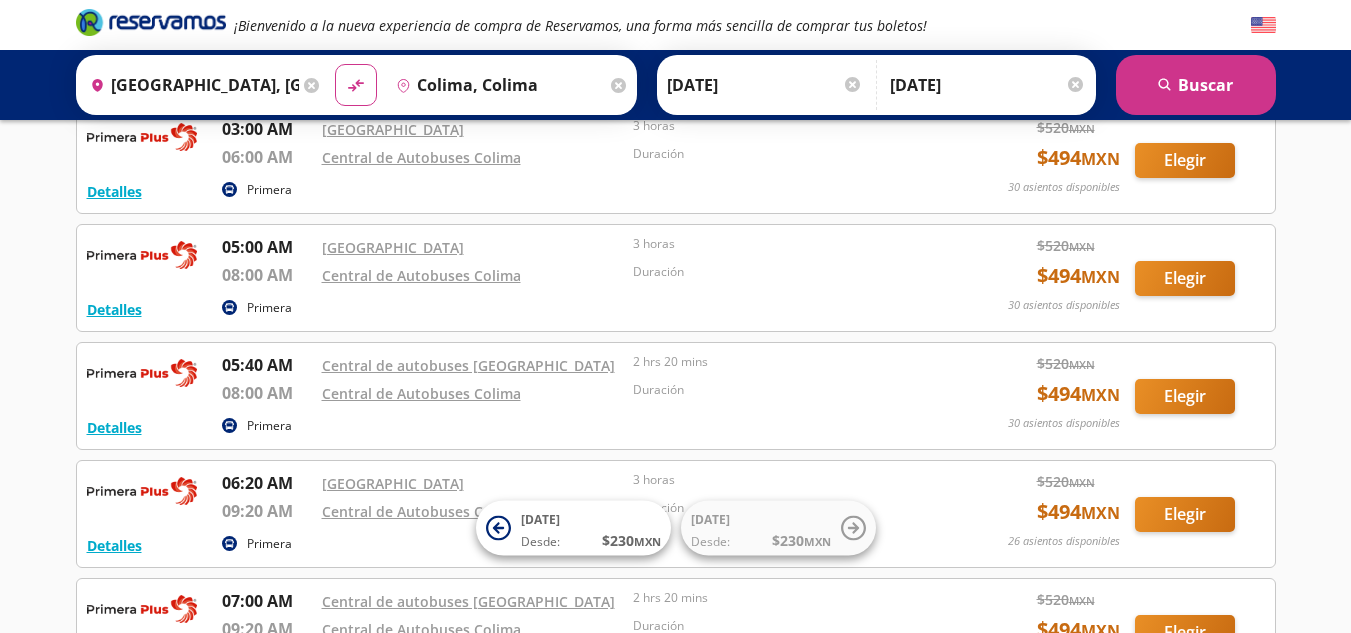 scroll, scrollTop: 0, scrollLeft: 0, axis: both 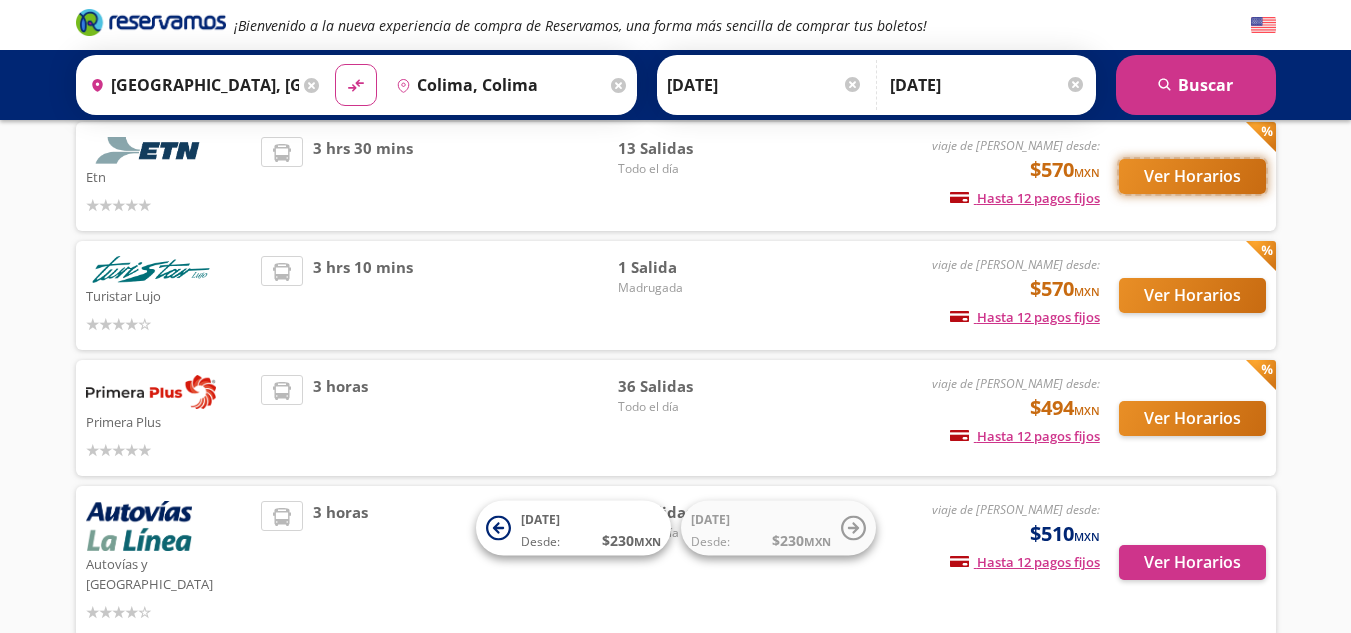 click on "Ver Horarios" at bounding box center (1192, 176) 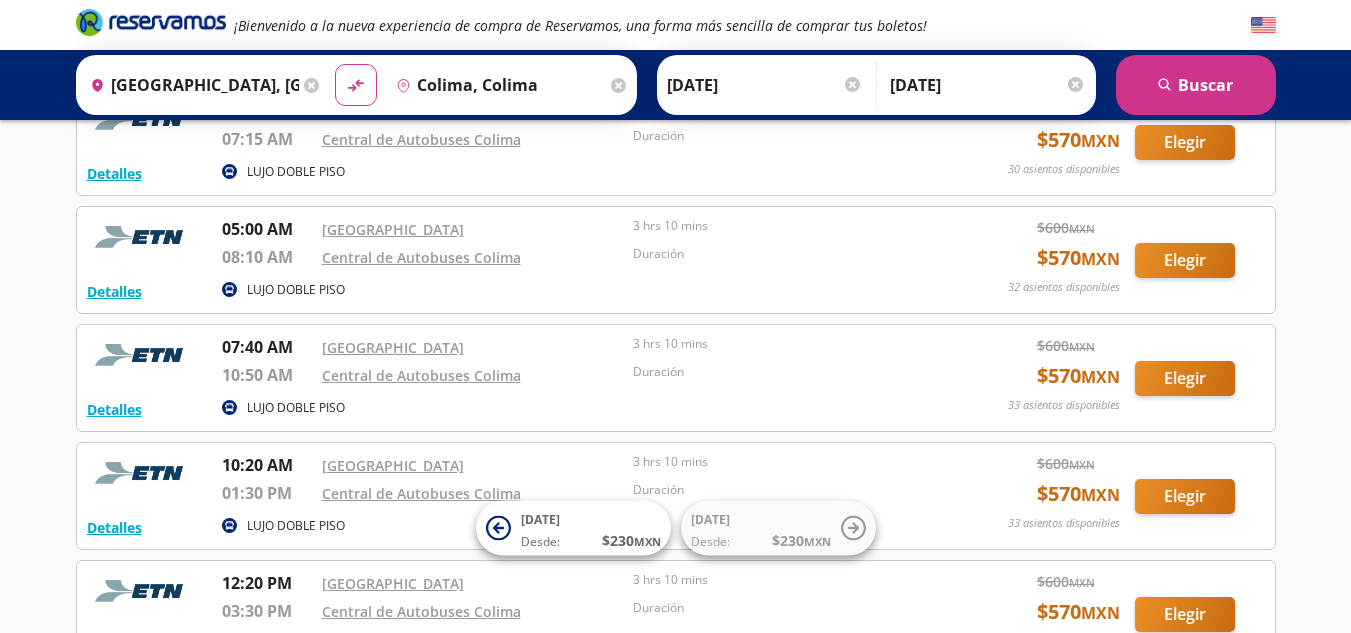 scroll, scrollTop: 0, scrollLeft: 0, axis: both 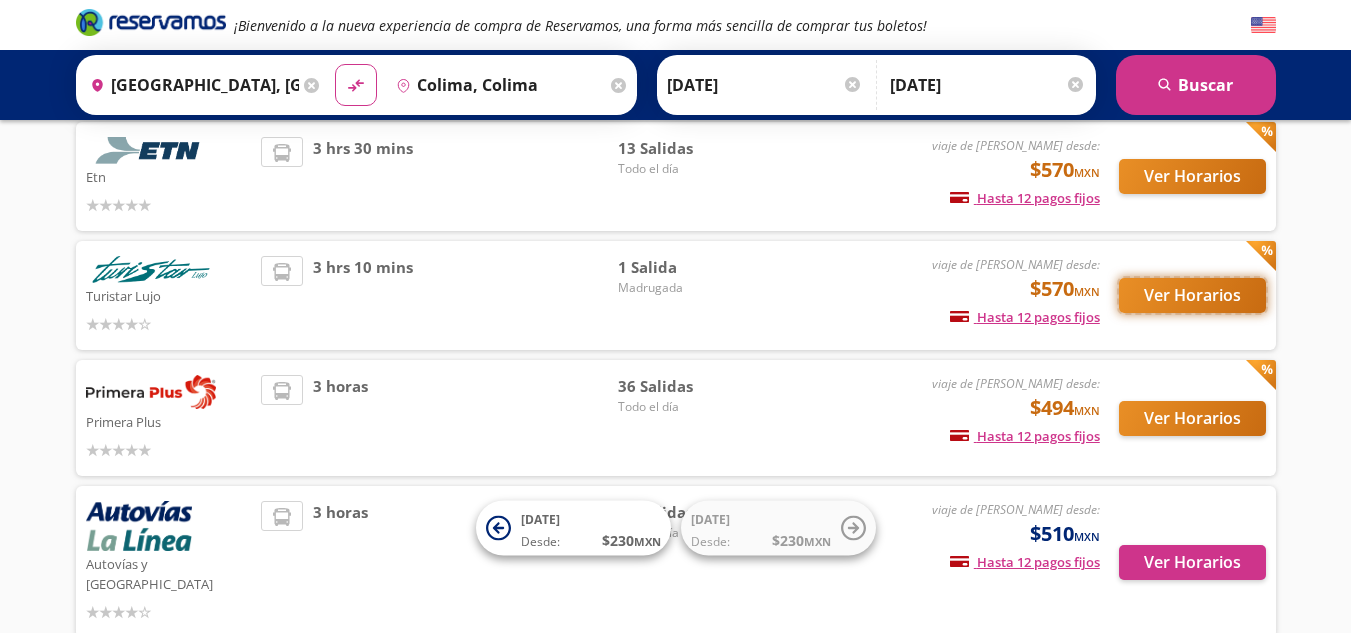 click on "Ver Horarios" at bounding box center (1192, 295) 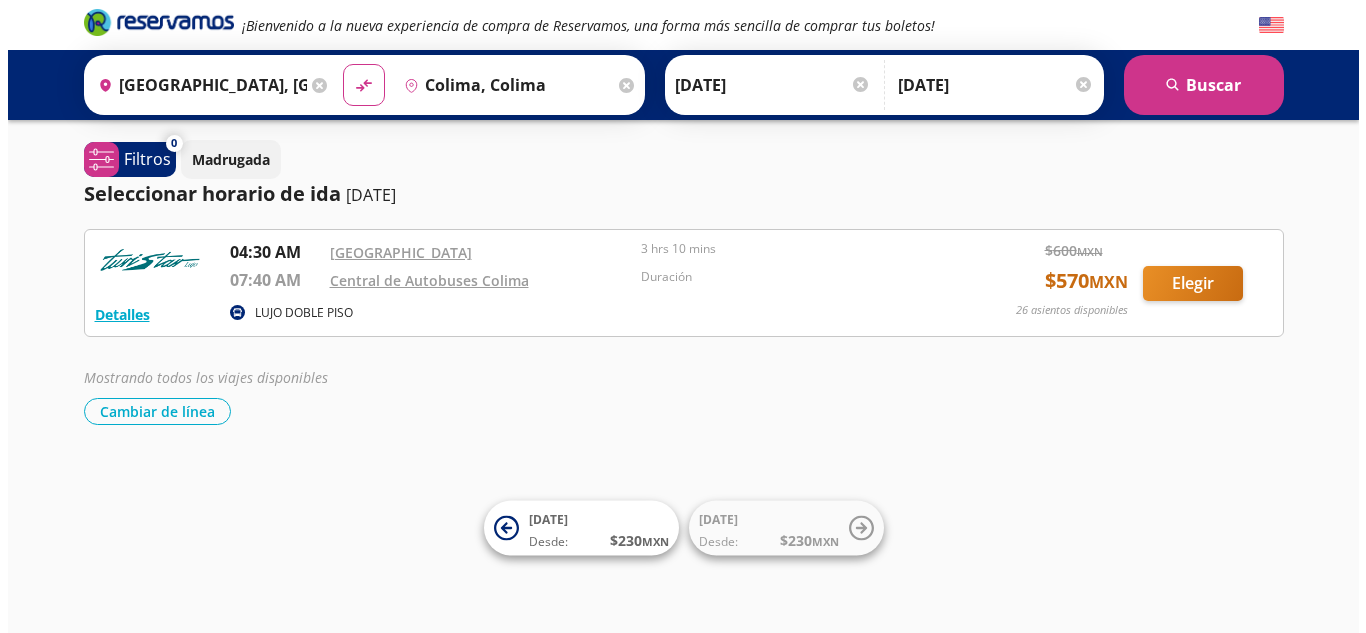 scroll, scrollTop: 0, scrollLeft: 0, axis: both 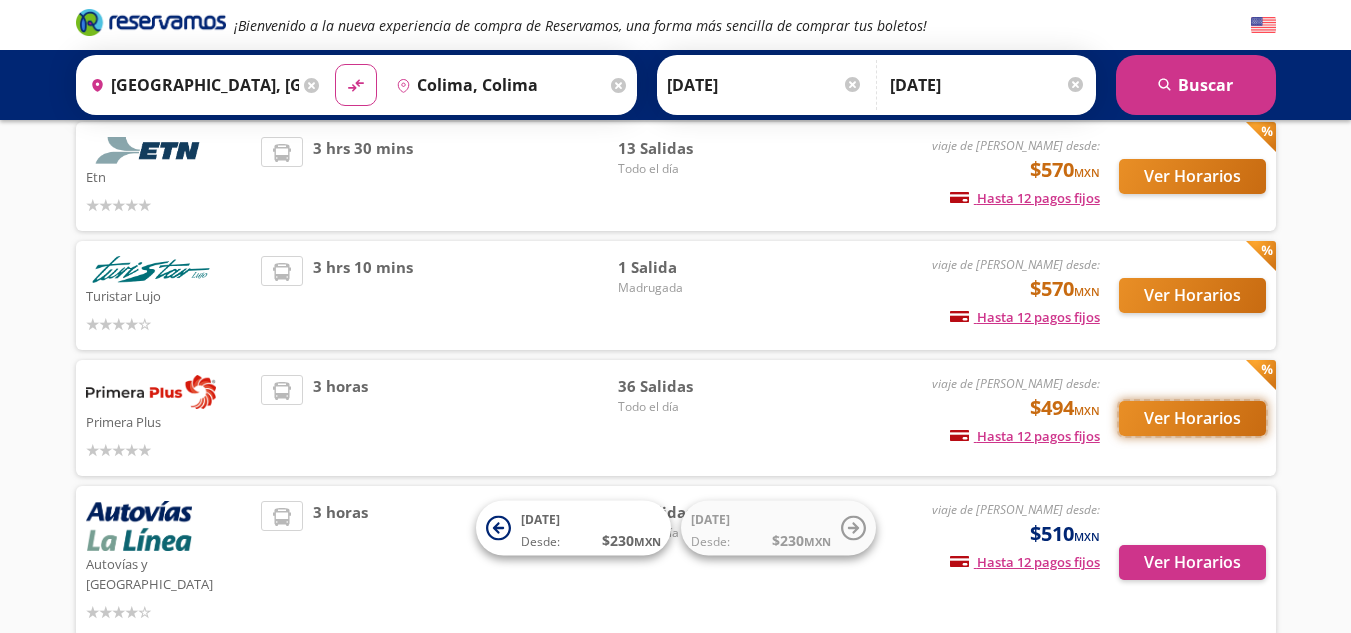 click on "Ver Horarios" at bounding box center (1192, 418) 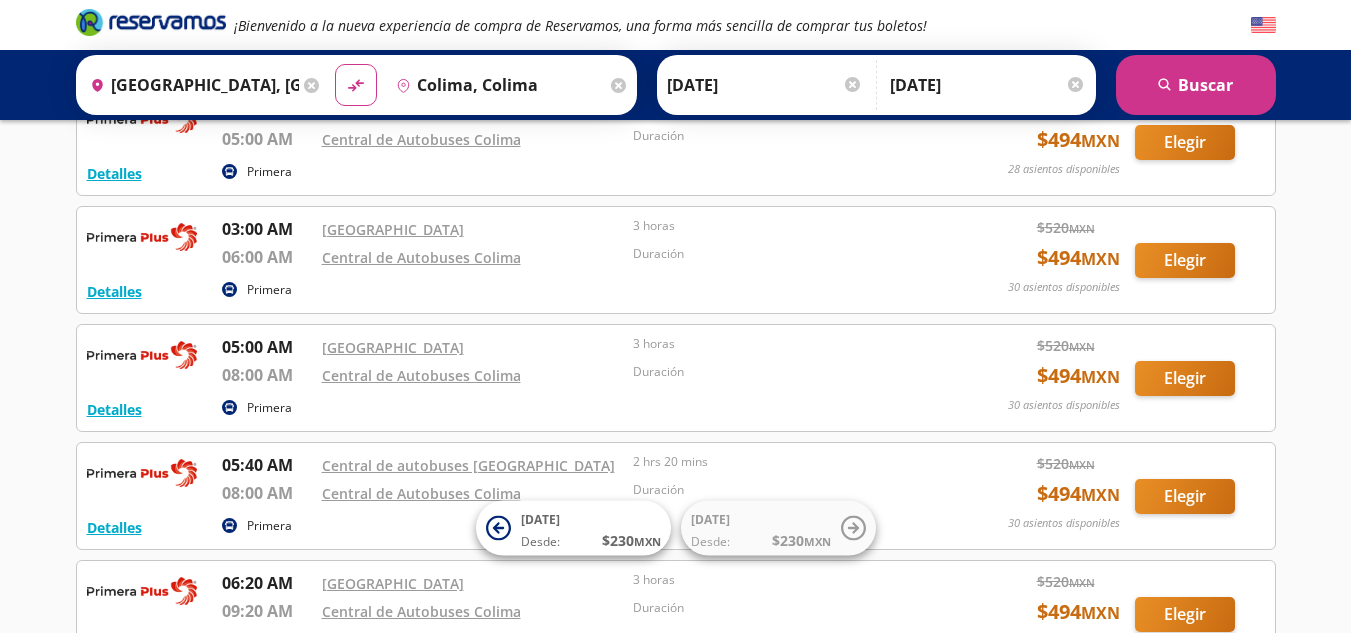 scroll, scrollTop: 0, scrollLeft: 0, axis: both 